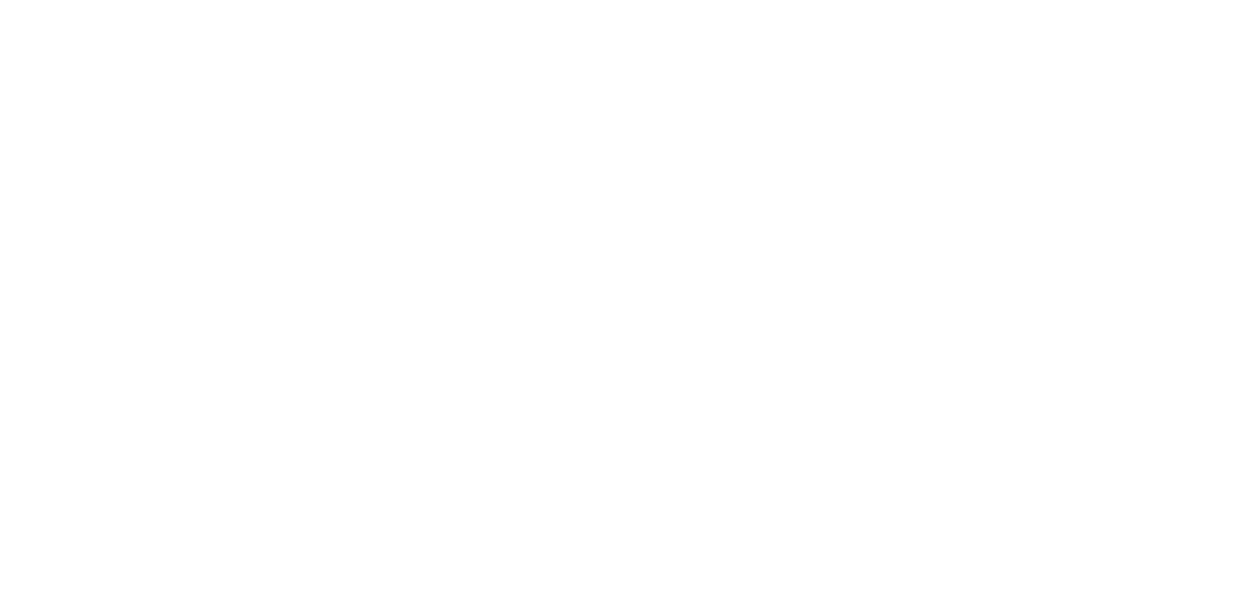 scroll, scrollTop: 0, scrollLeft: 0, axis: both 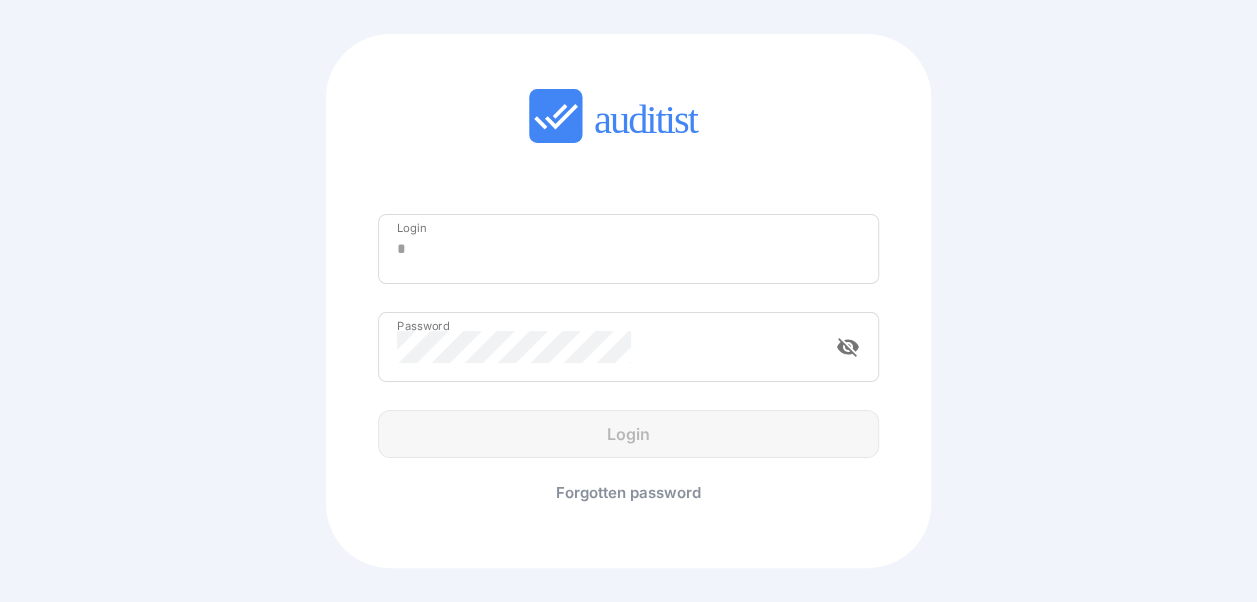 type on "**********" 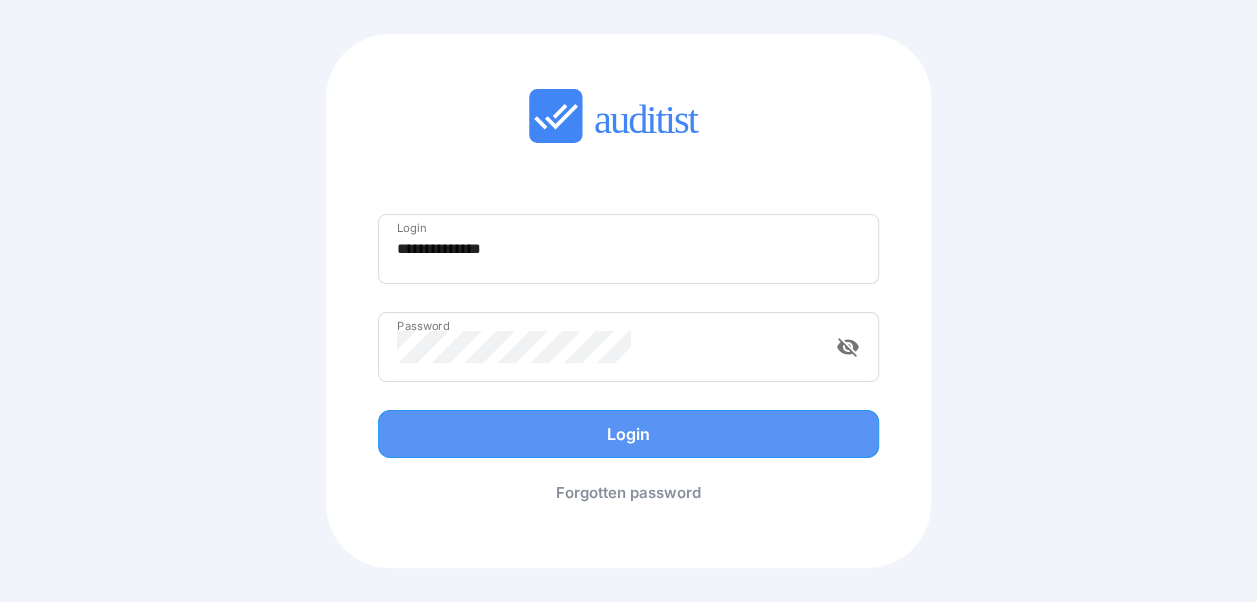 click on "Login" at bounding box center [628, 434] 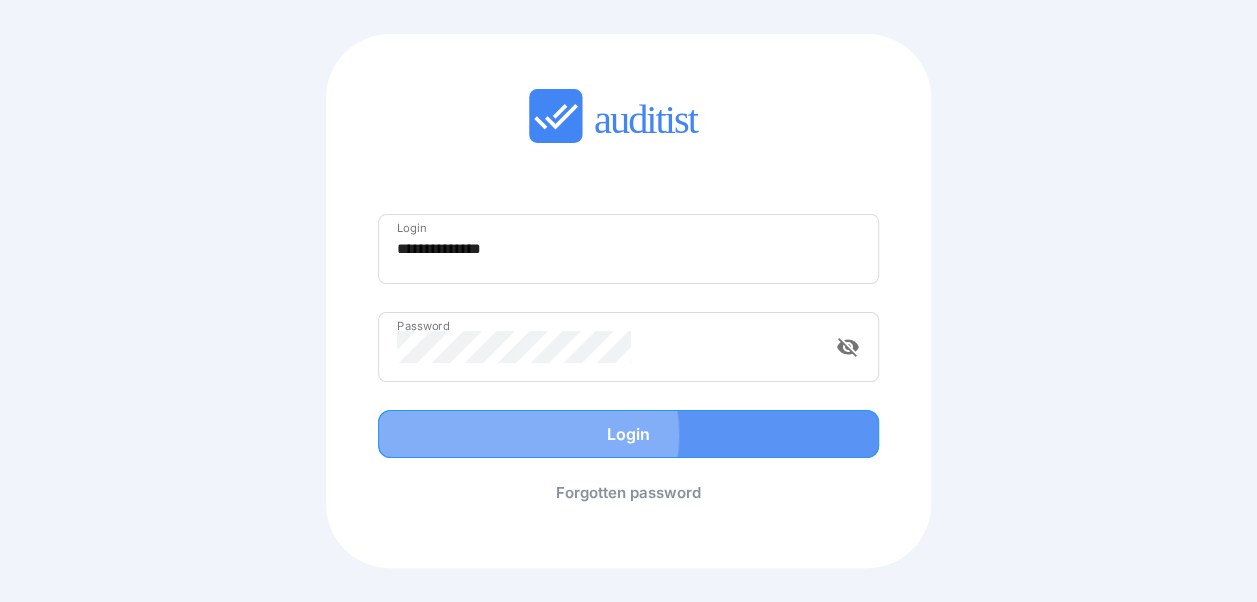 click on "Login" at bounding box center [628, 434] 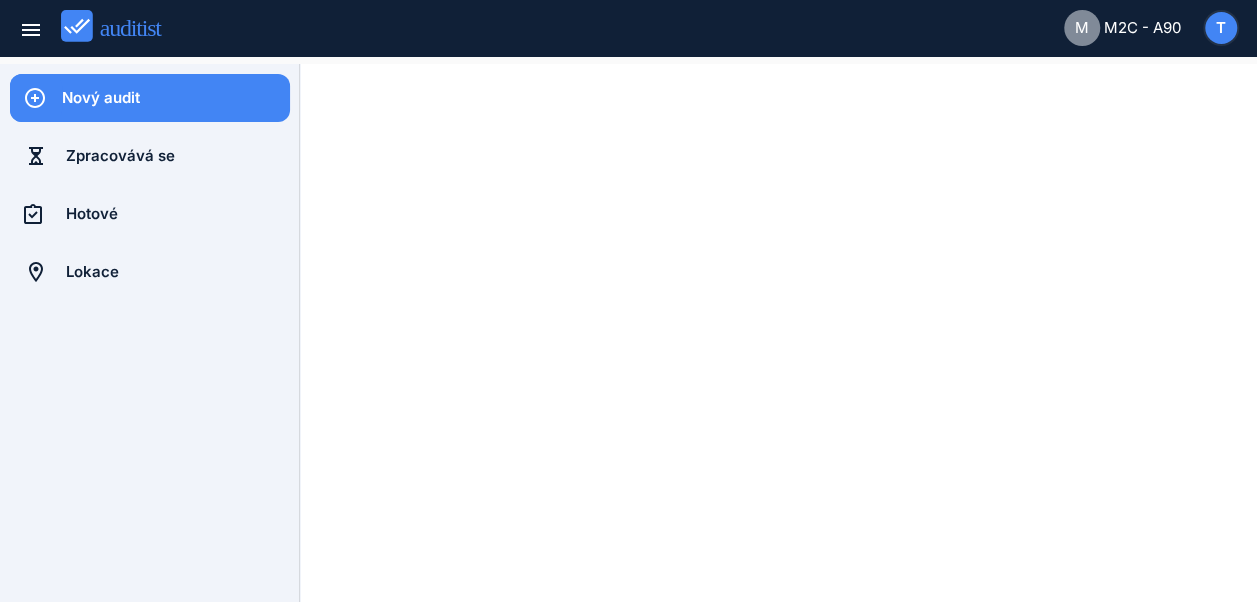 click on "Nový audit" at bounding box center [176, 98] 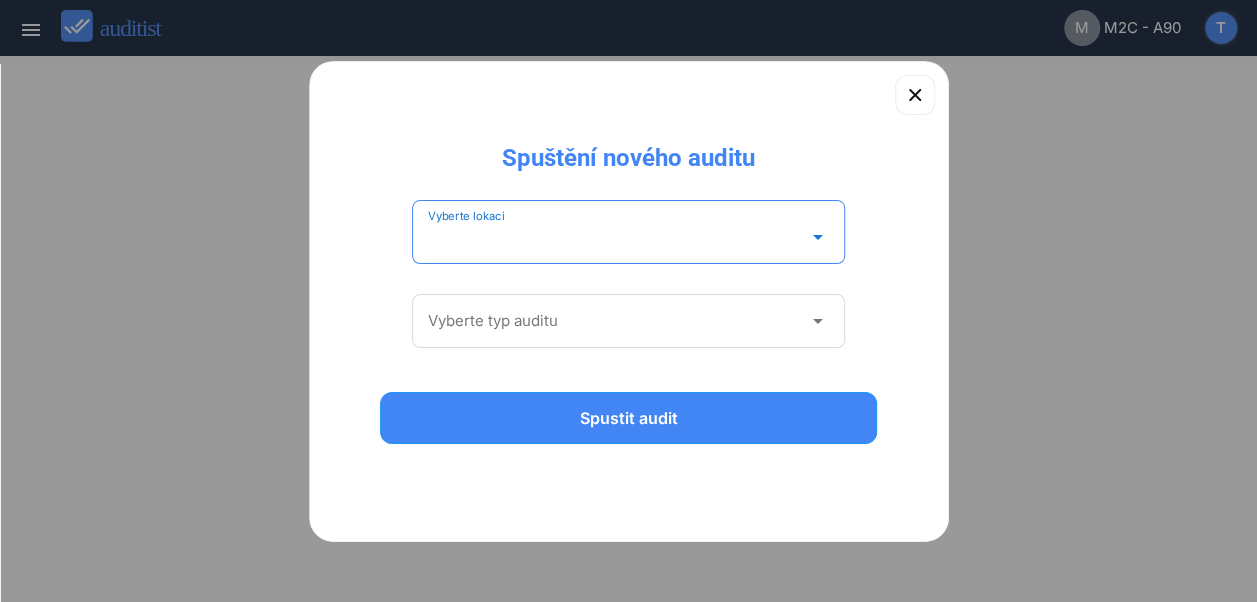 click at bounding box center [615, 237] 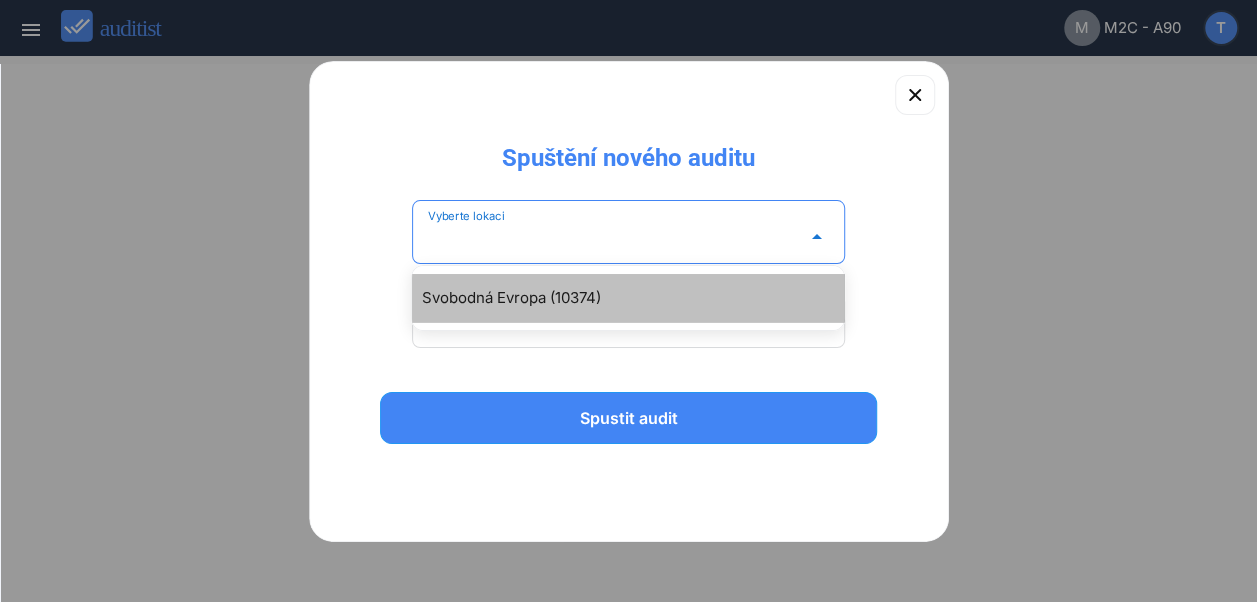 click on "Svobodná Evropa (10374)" at bounding box center [638, 298] 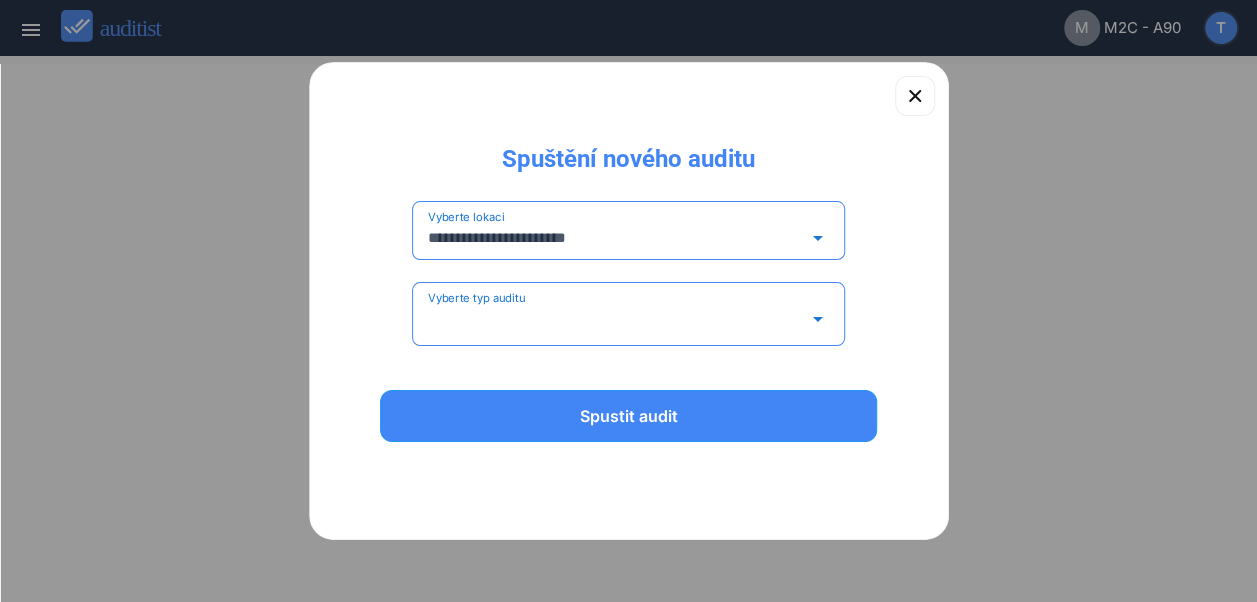 click at bounding box center [615, 319] 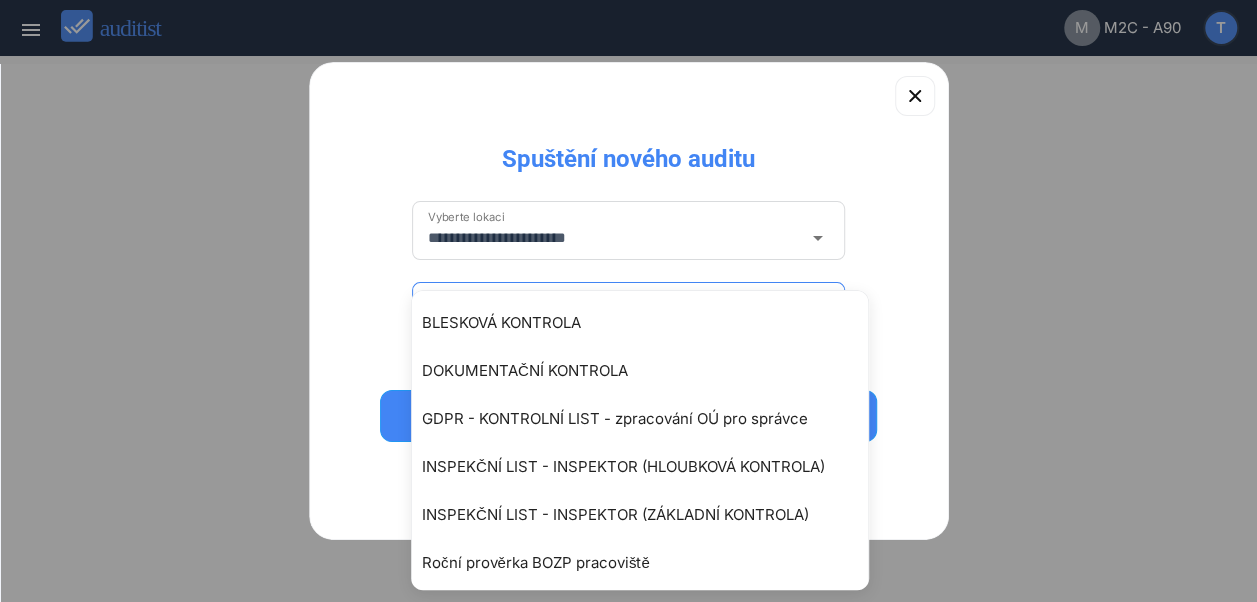 scroll, scrollTop: 149, scrollLeft: 0, axis: vertical 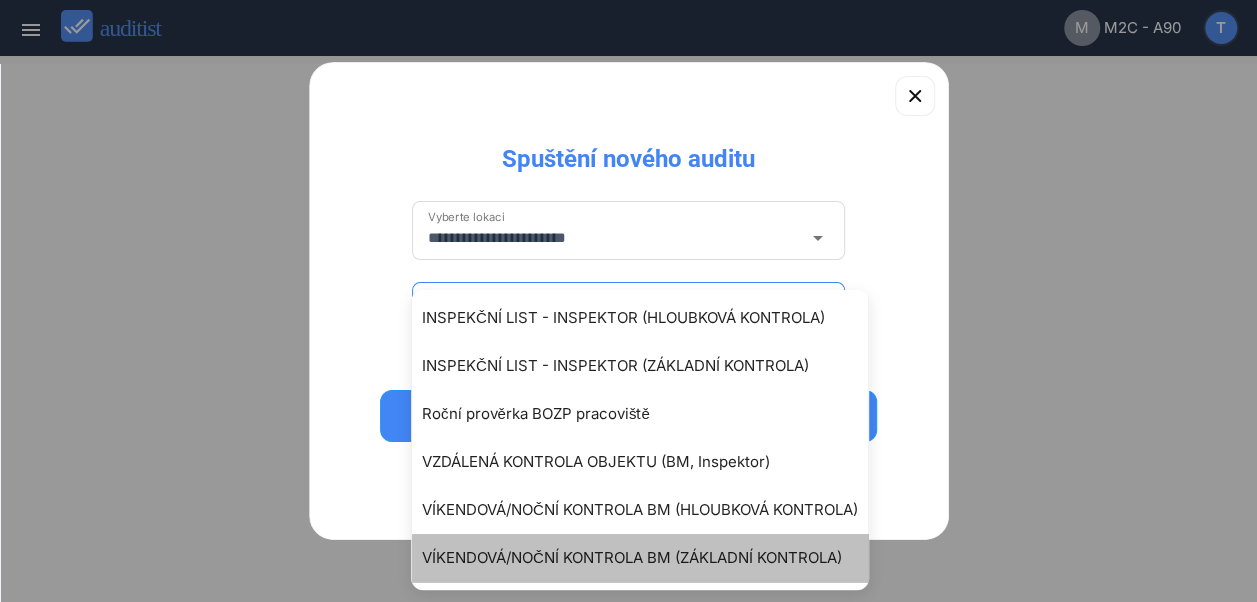click on "VÍKENDOVÁ/NOČNÍ KONTROLA BM (ZÁKLADNÍ KONTROLA)" at bounding box center [650, 558] 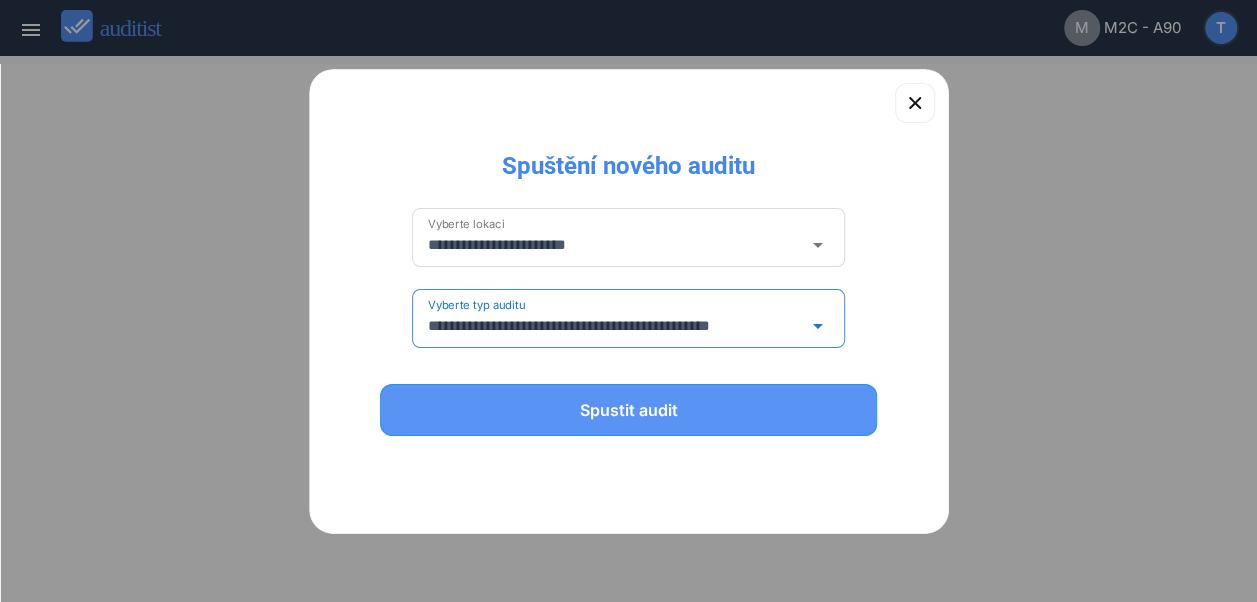 click on "Spustit audit" at bounding box center [629, 410] 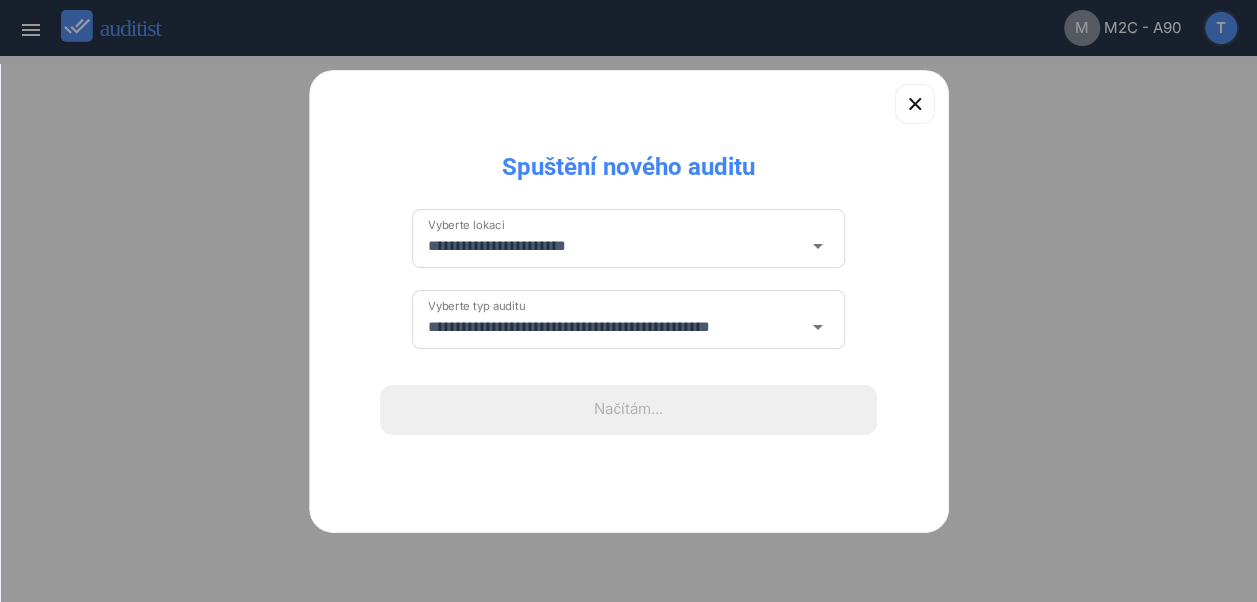 type 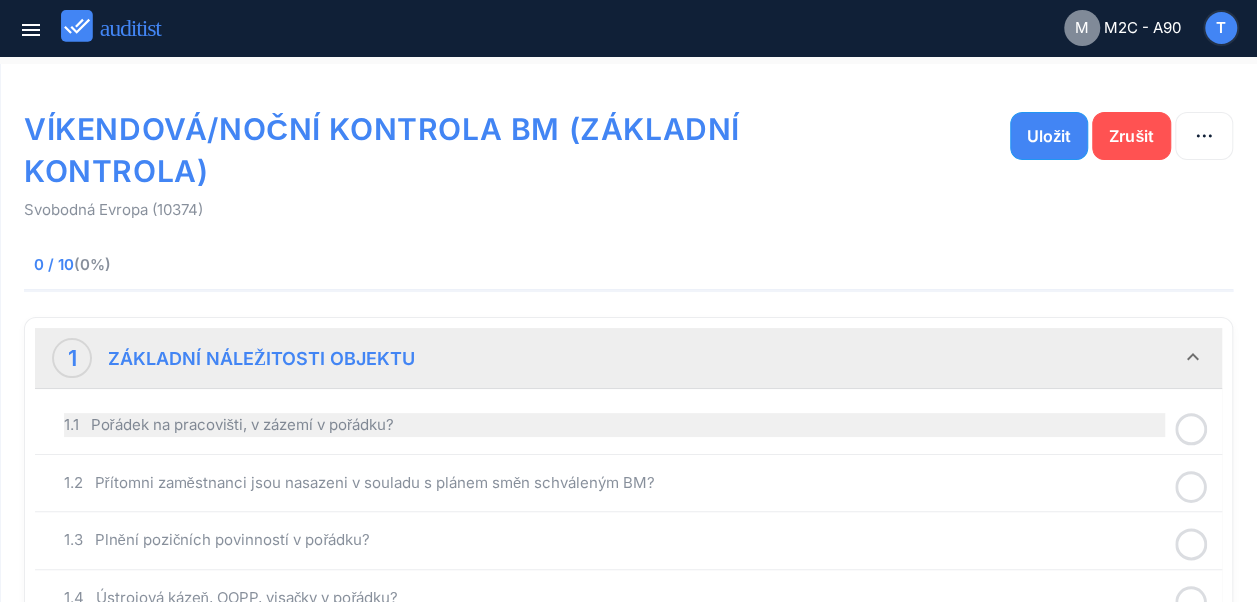 click on "1.1   Pořádek na pracovišti, v zázemí v pořádku?" at bounding box center [614, 425] 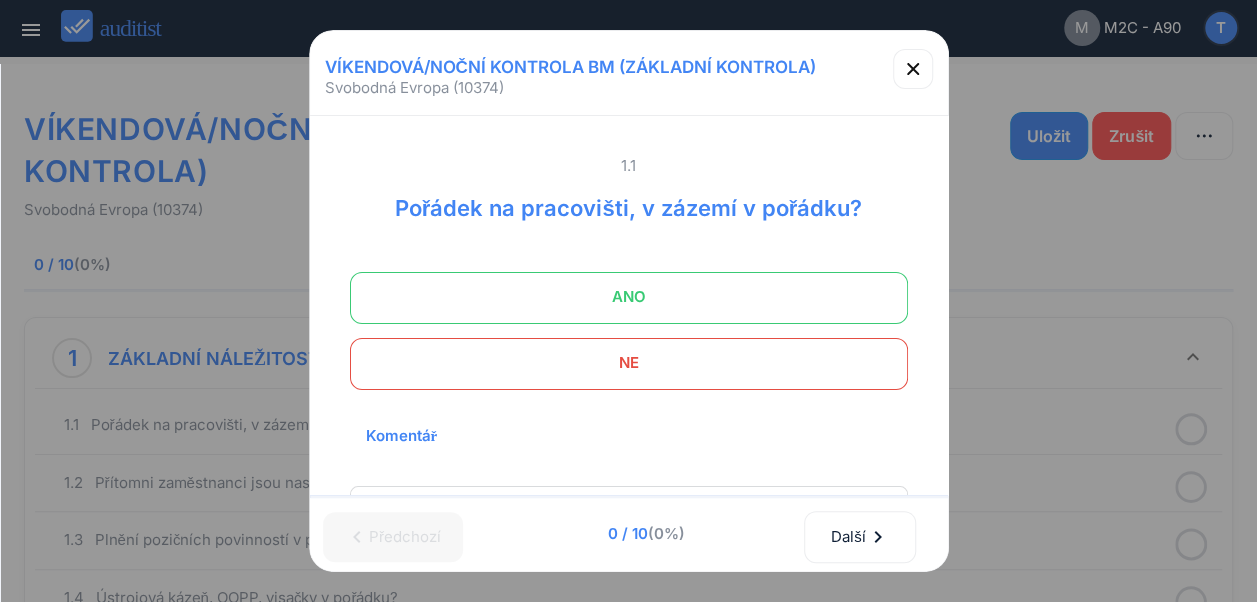 click on "ANO" at bounding box center (629, 297) 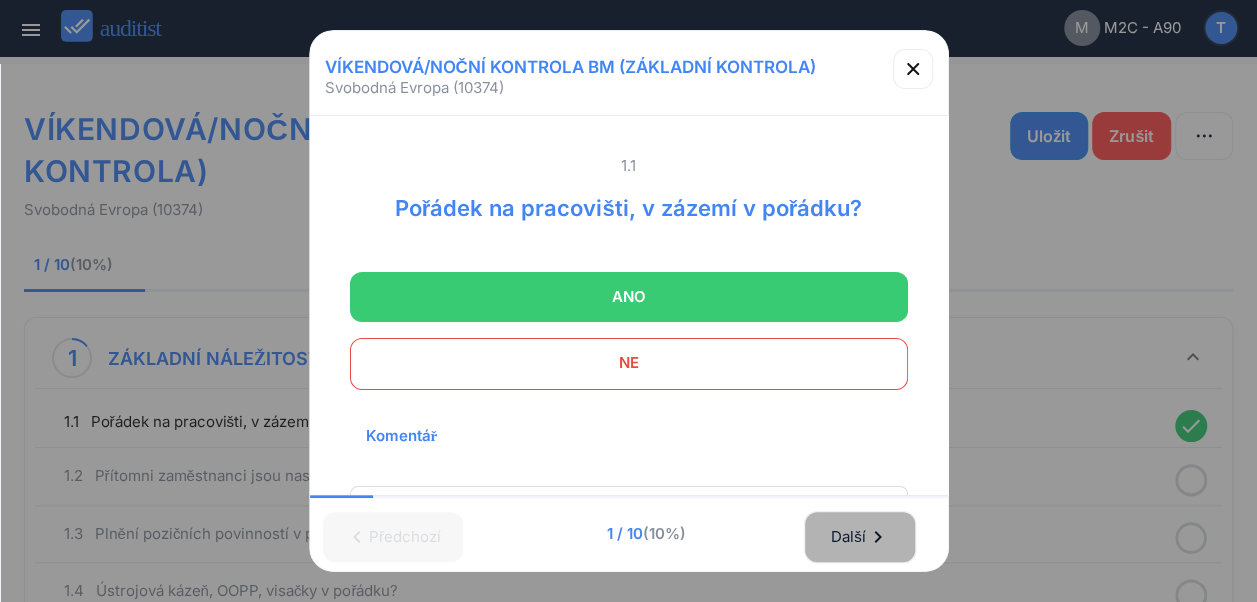 click on "Další
chevron_right" at bounding box center [860, 537] 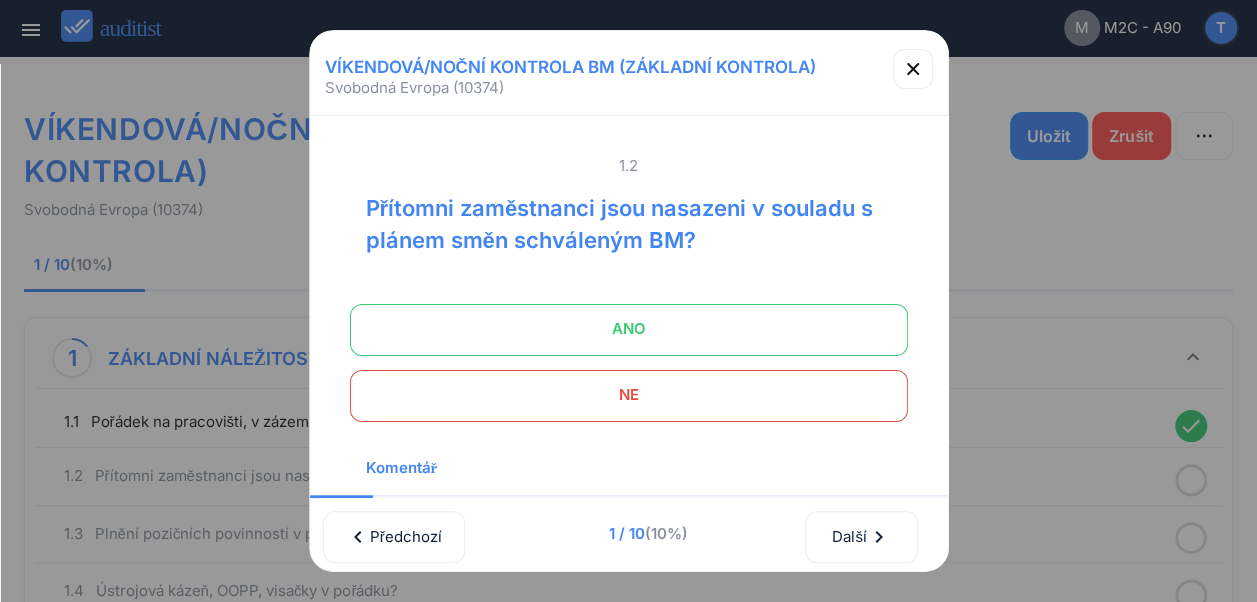 click on "ANO" at bounding box center [629, 329] 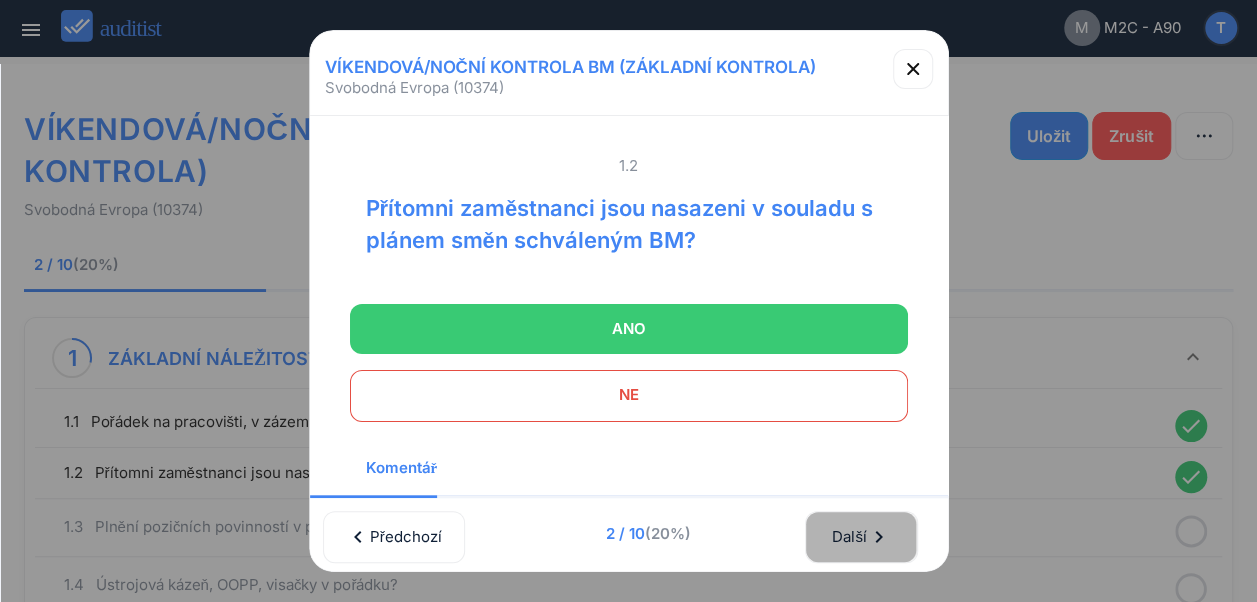 click on "Další
chevron_right" at bounding box center [861, 537] 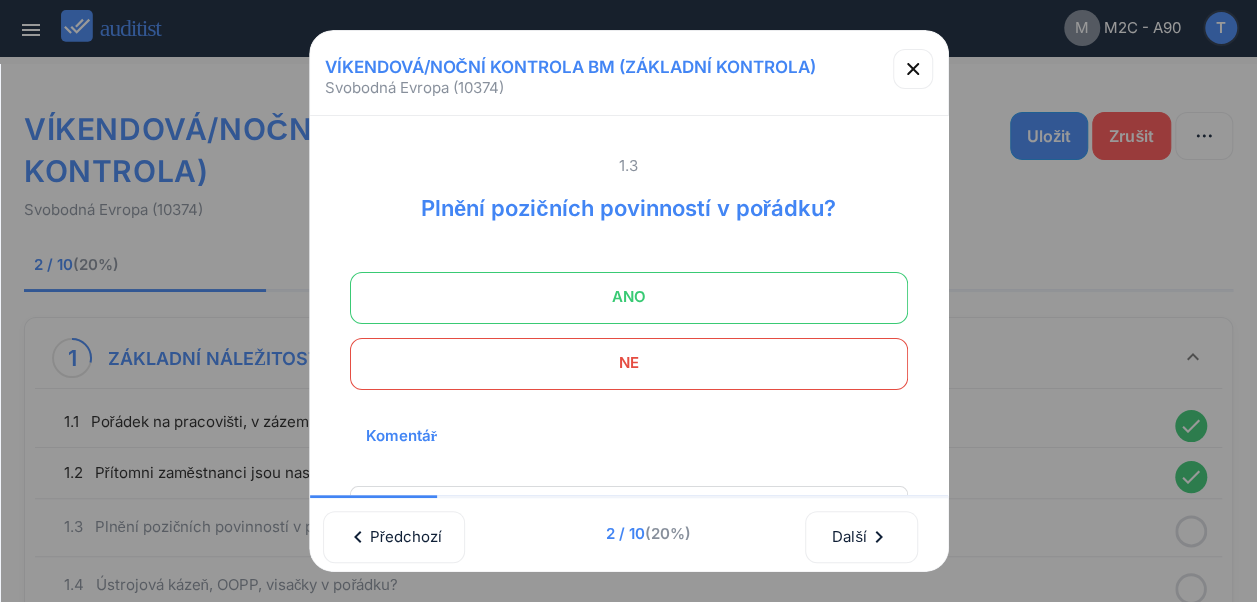 click on "ANO" at bounding box center [629, 297] 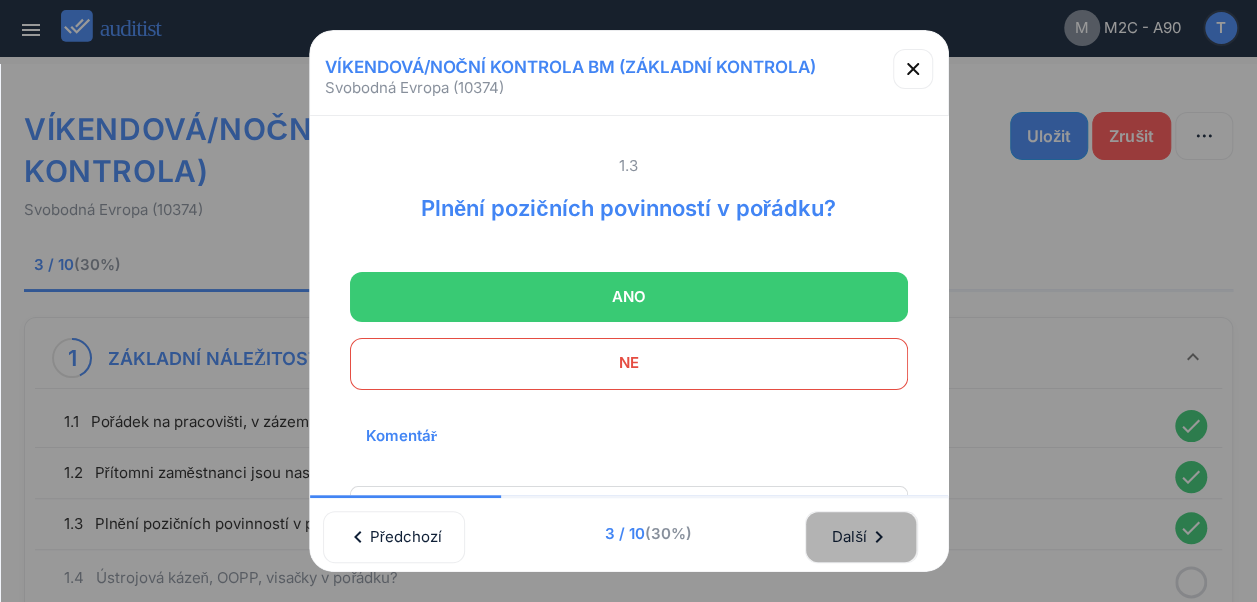 click on "Další
chevron_right" at bounding box center [861, 537] 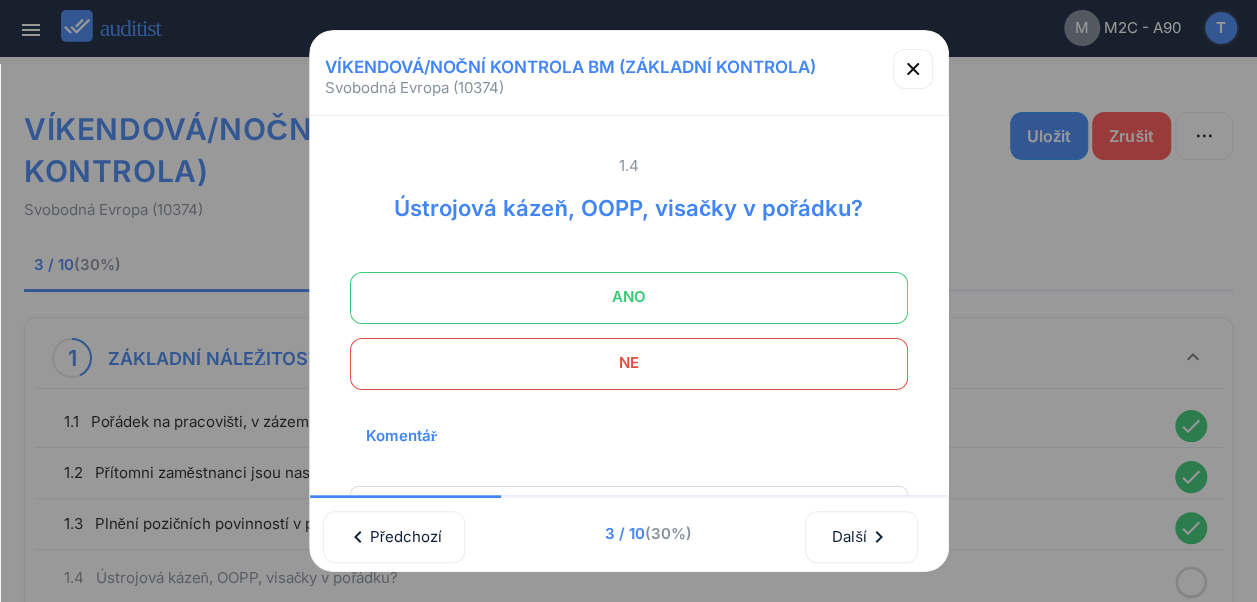 click on "ANO" at bounding box center (629, 297) 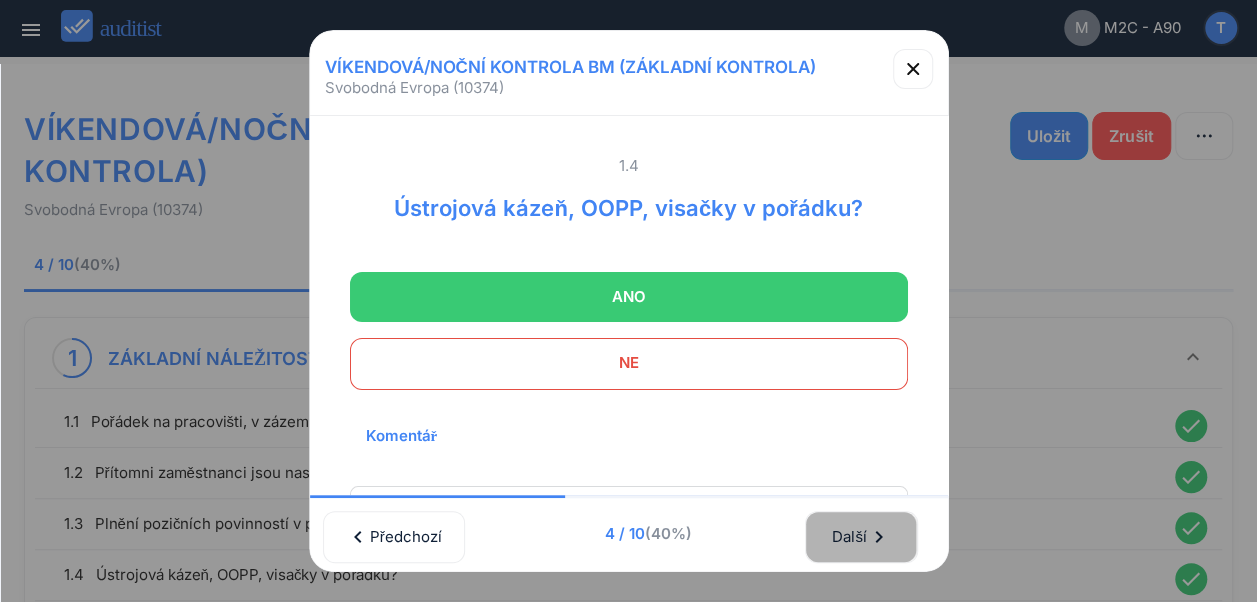 click on "Další
chevron_right" at bounding box center [861, 537] 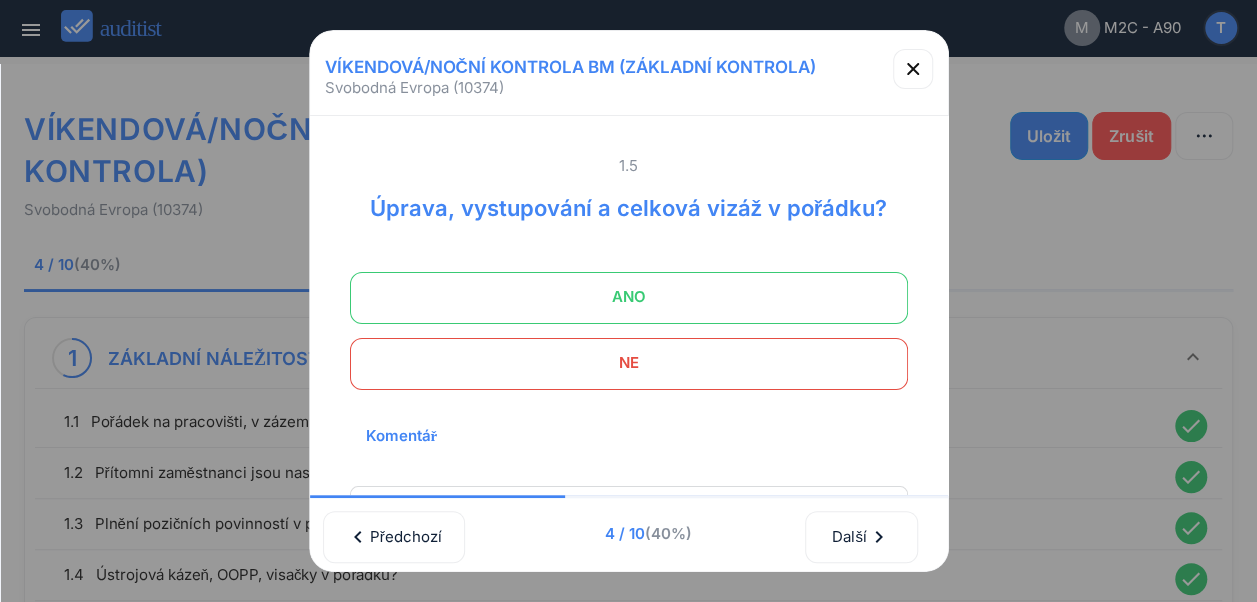 click on "ANO" at bounding box center (629, 297) 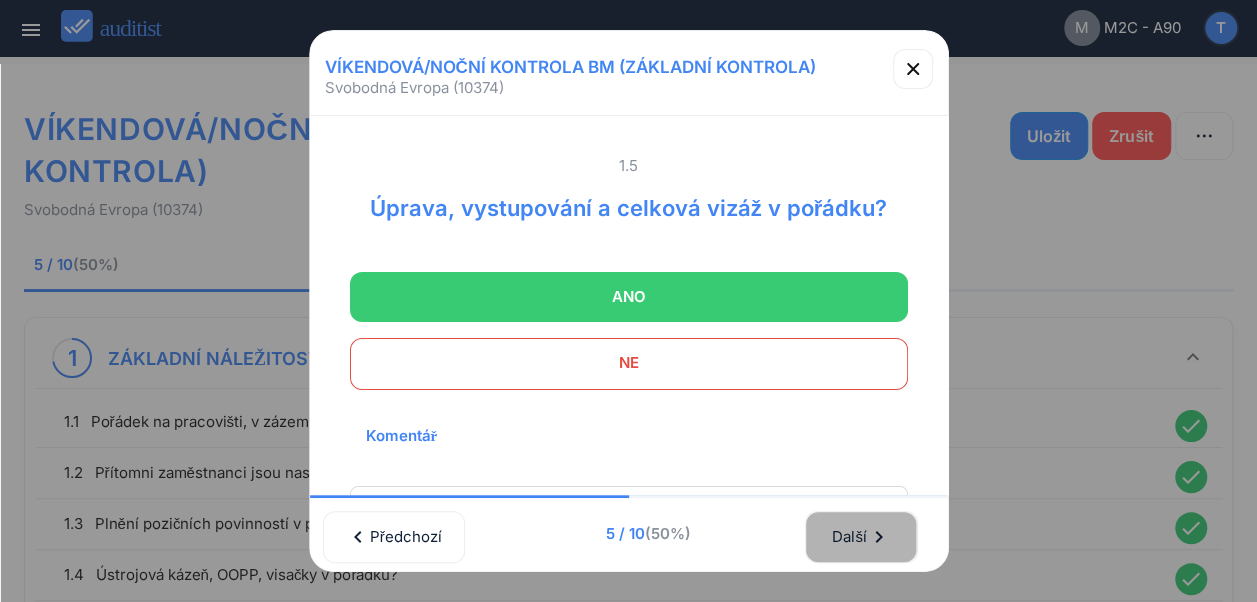 click on "Další
chevron_right" at bounding box center (861, 537) 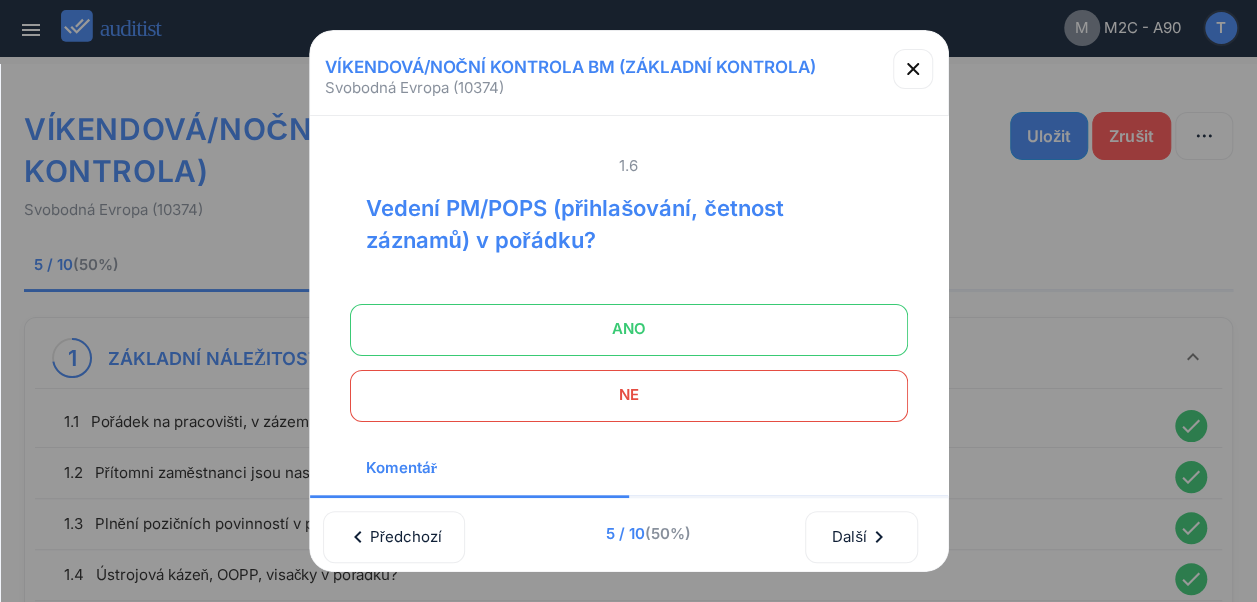 click on "ANO" at bounding box center [629, 329] 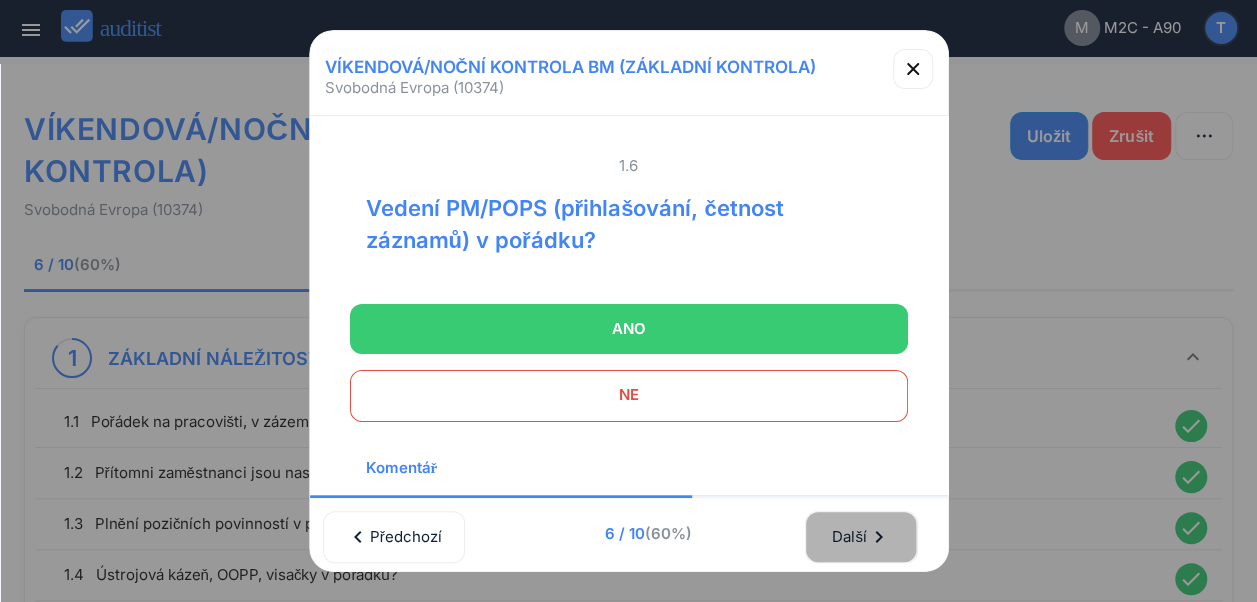 click on "Další
chevron_right" at bounding box center (861, 537) 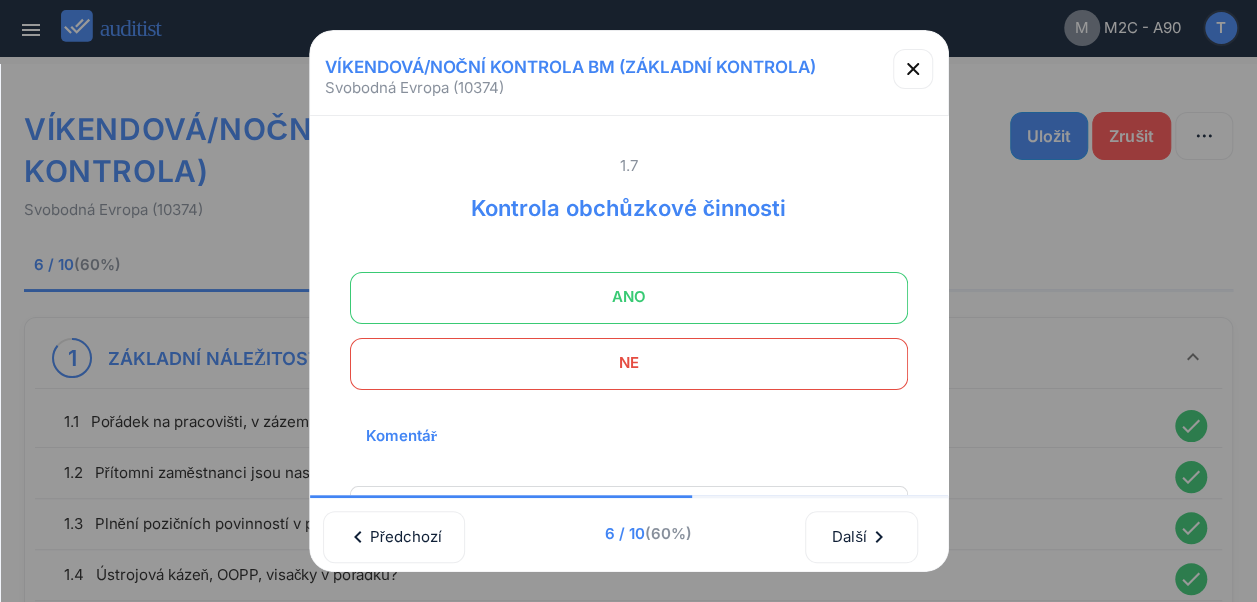 click on "ANO" at bounding box center (629, 297) 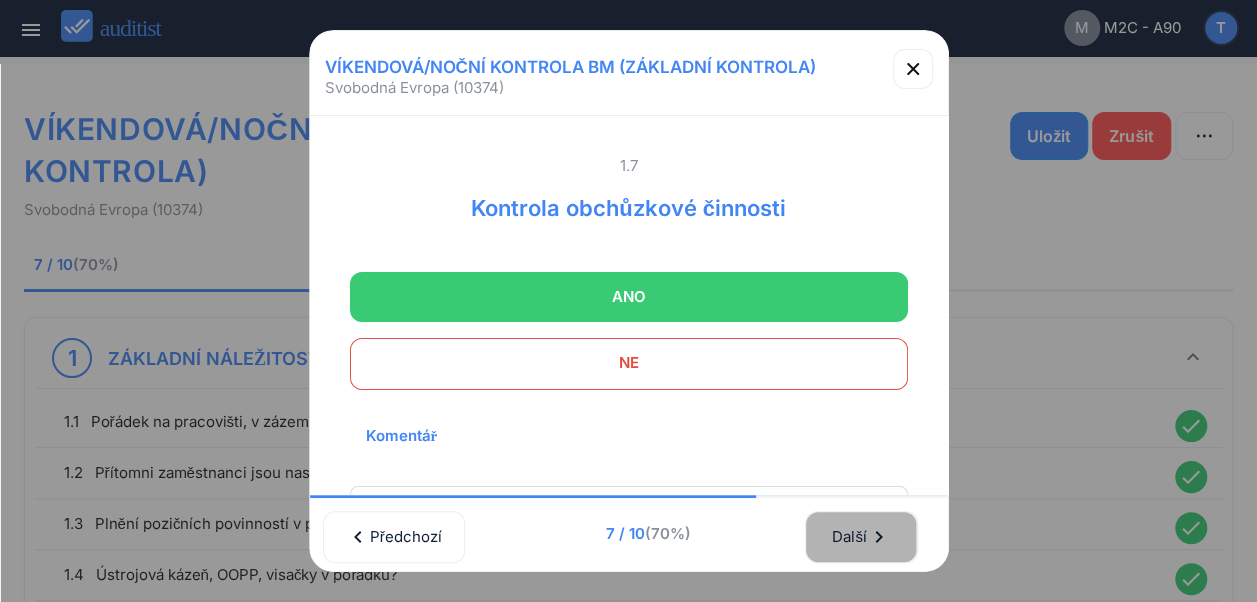 click on "Další
chevron_right" at bounding box center (861, 537) 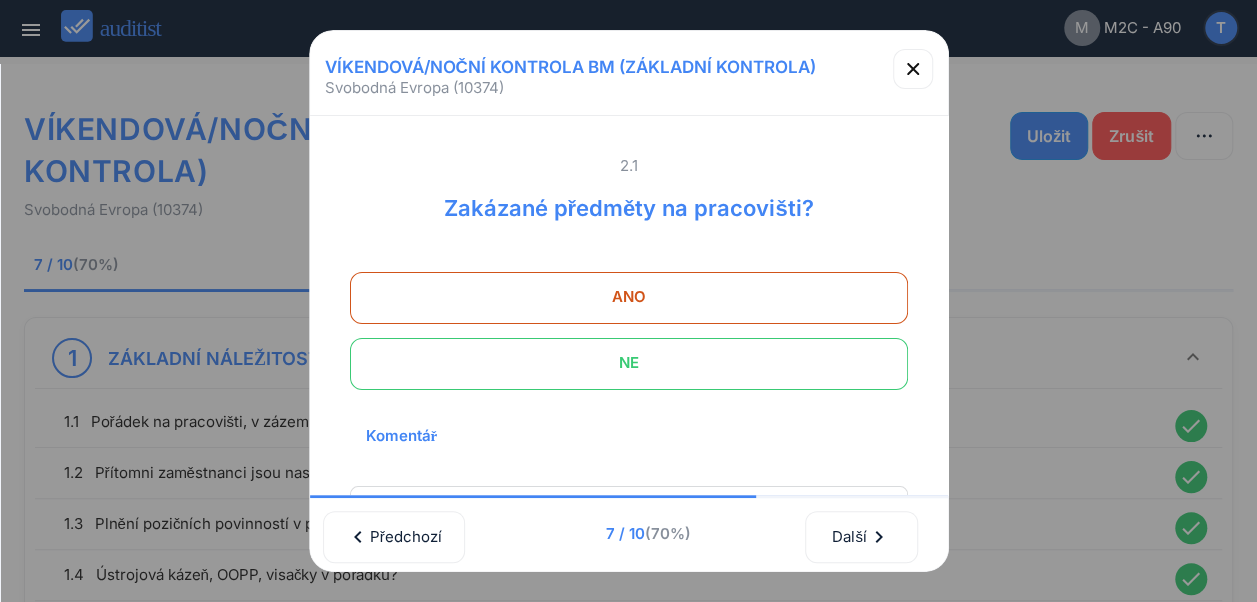 click on "NE" at bounding box center [629, 363] 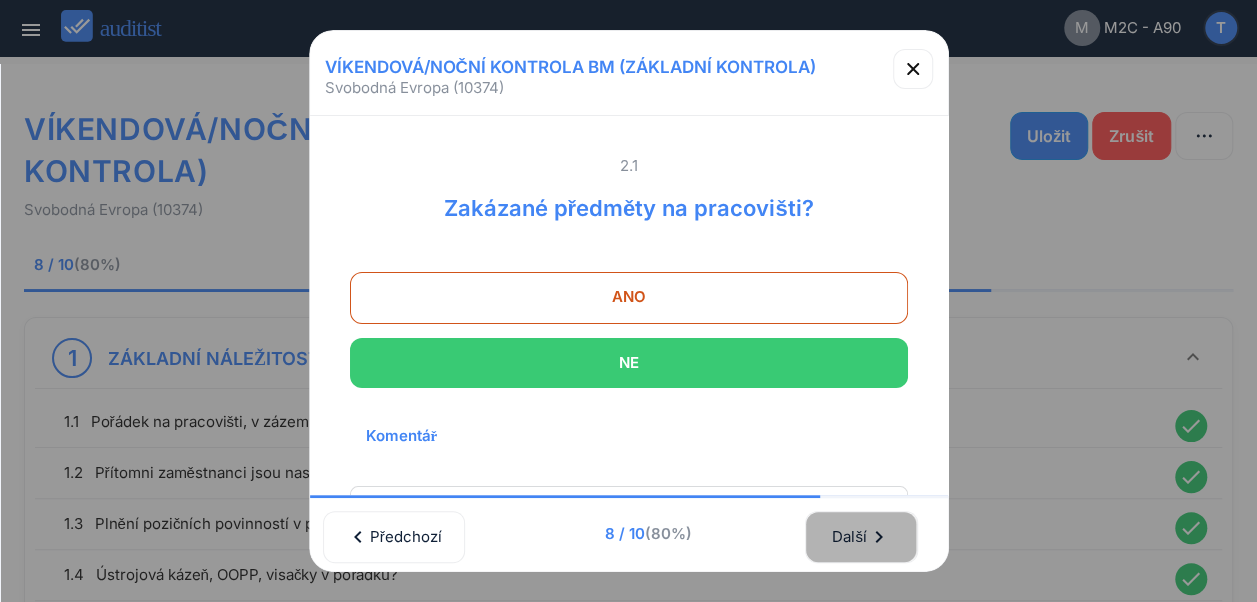 click on "Další
chevron_right" at bounding box center [861, 537] 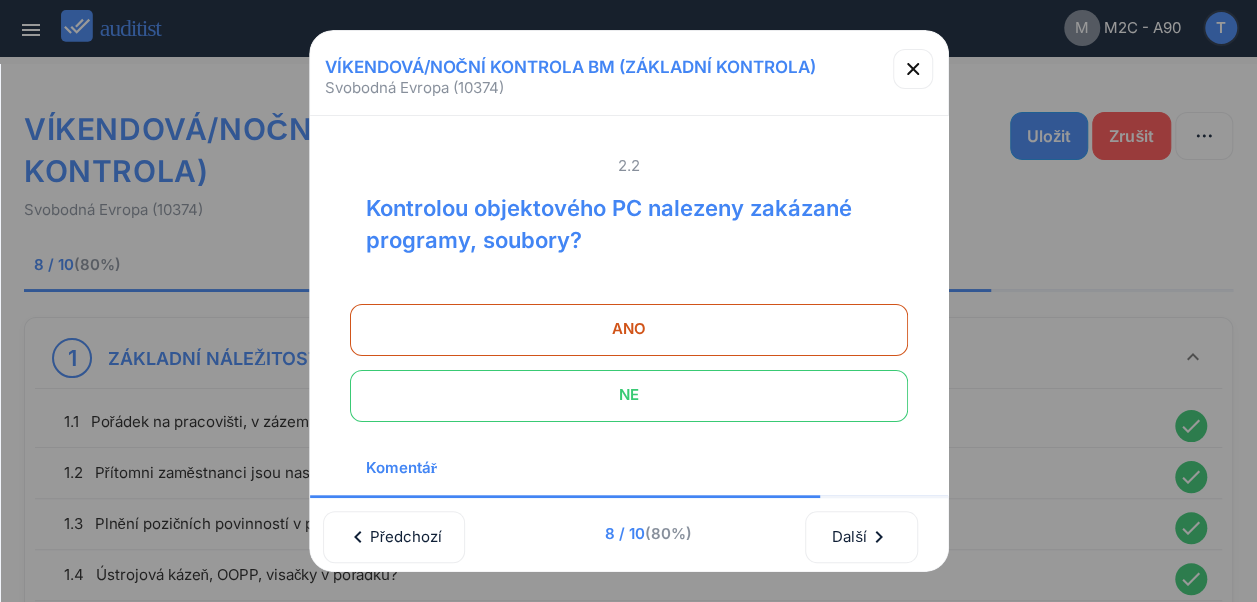 click on "NE" at bounding box center [629, 395] 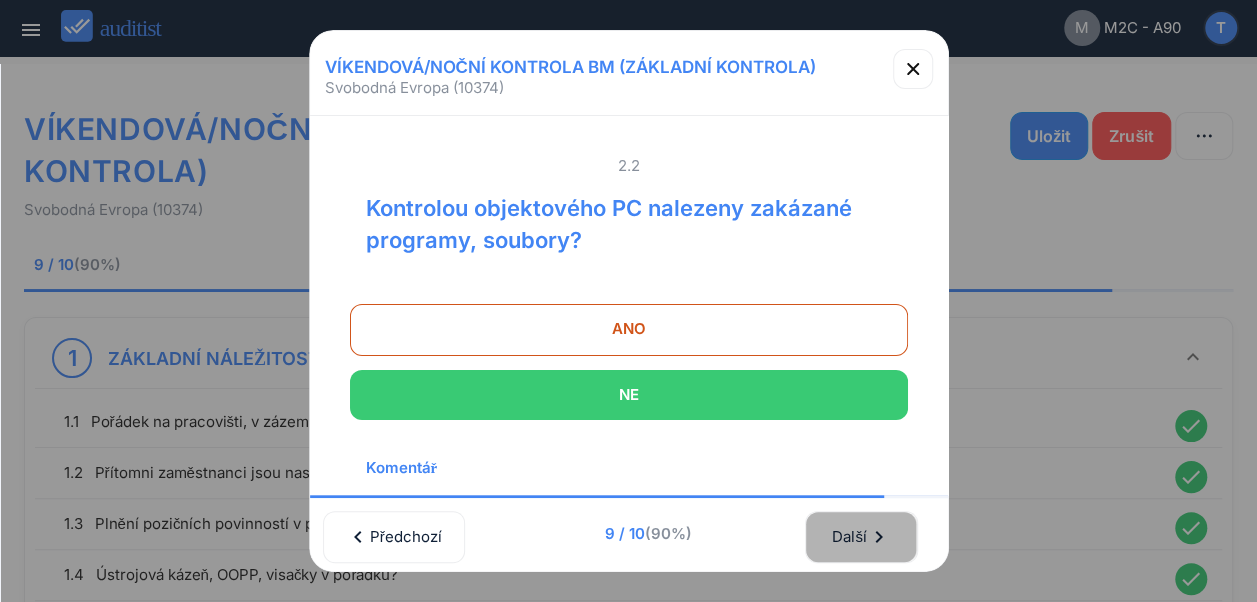 click on "Další
chevron_right" at bounding box center (861, 537) 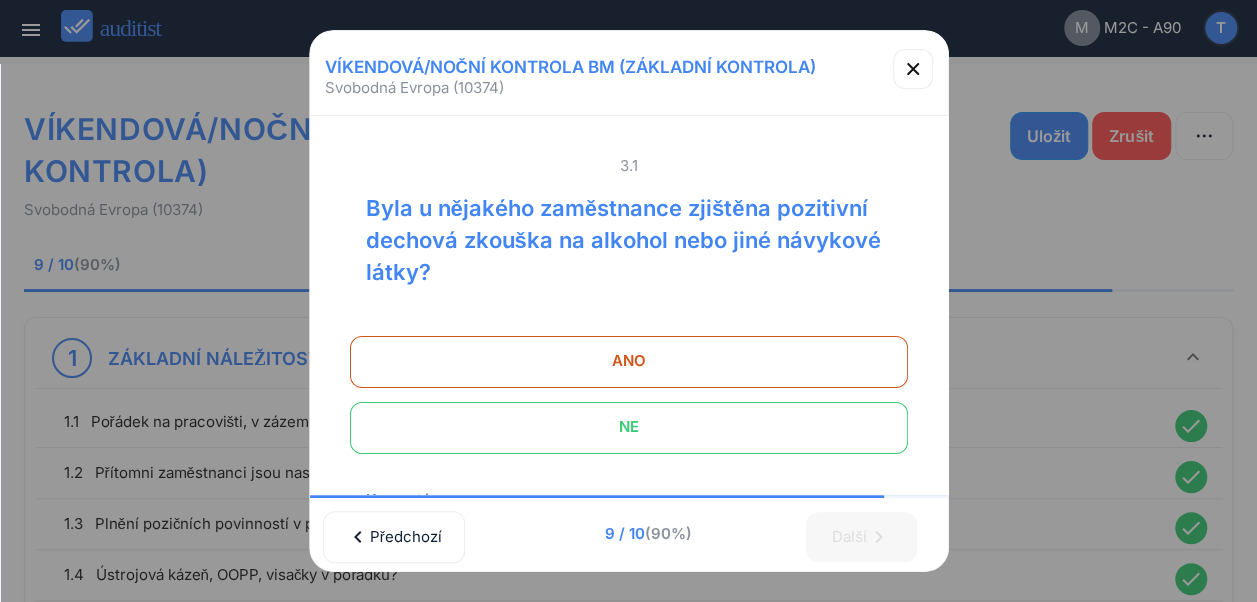 click on "NE" at bounding box center (629, 427) 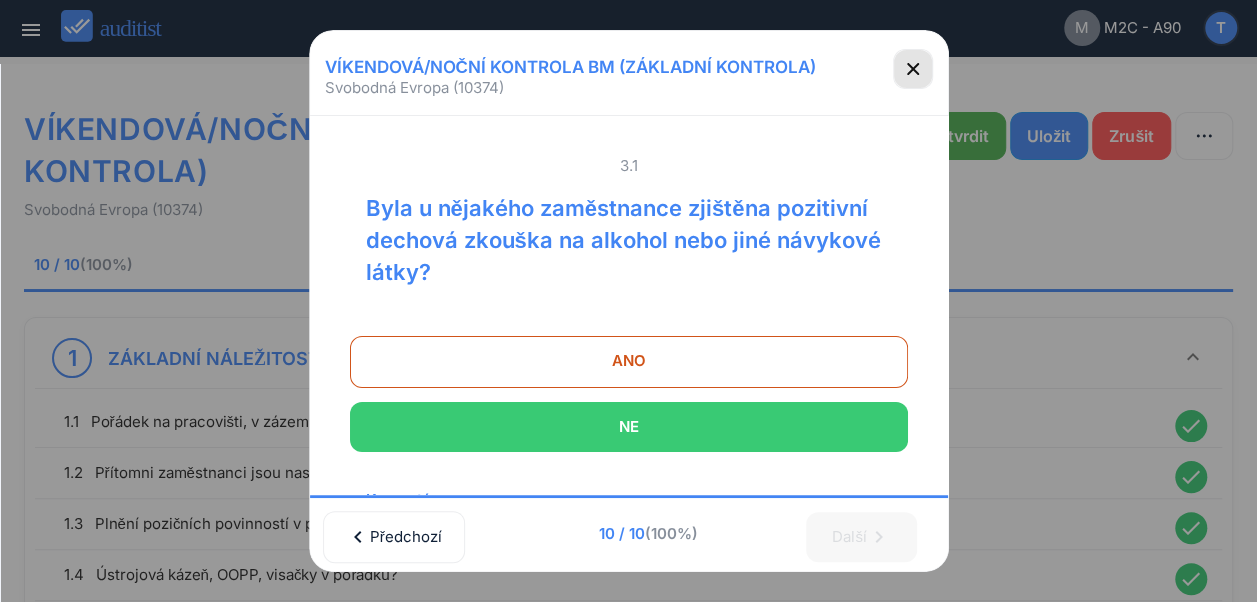 click 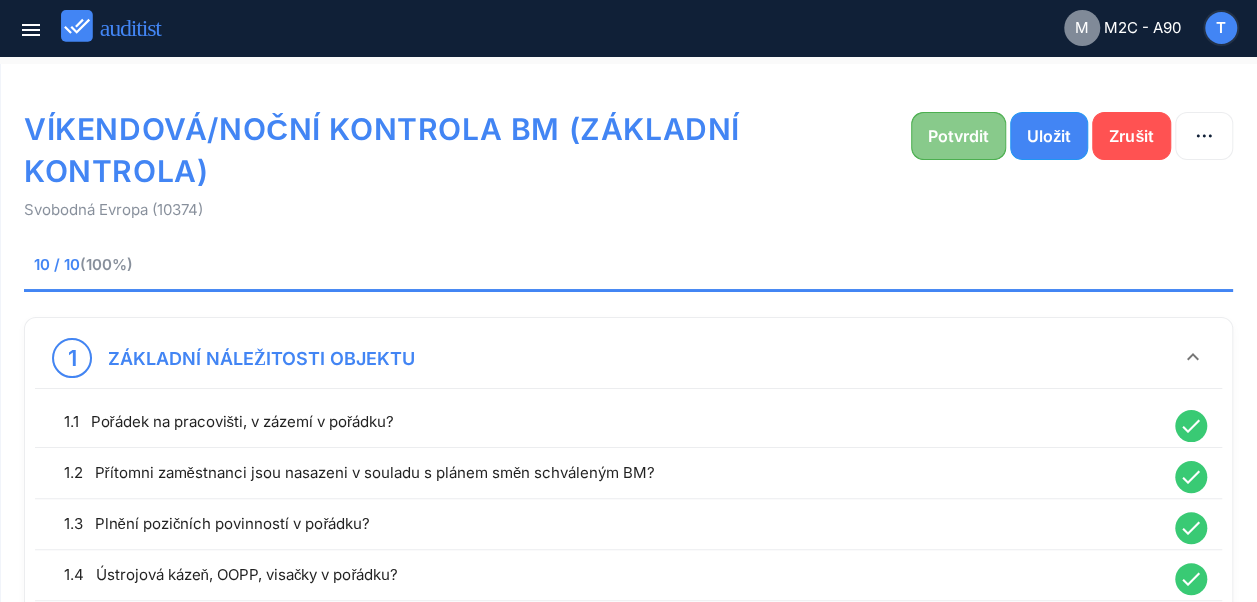 click on "Potvrdit" at bounding box center [958, 136] 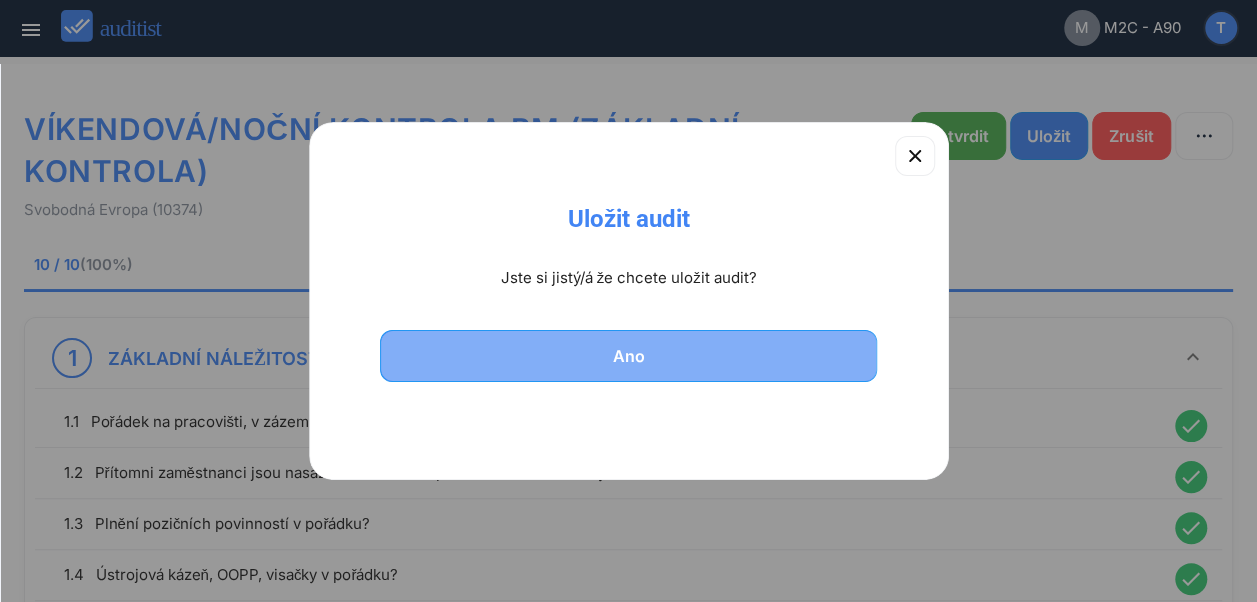 click on "Ano" at bounding box center [629, 356] 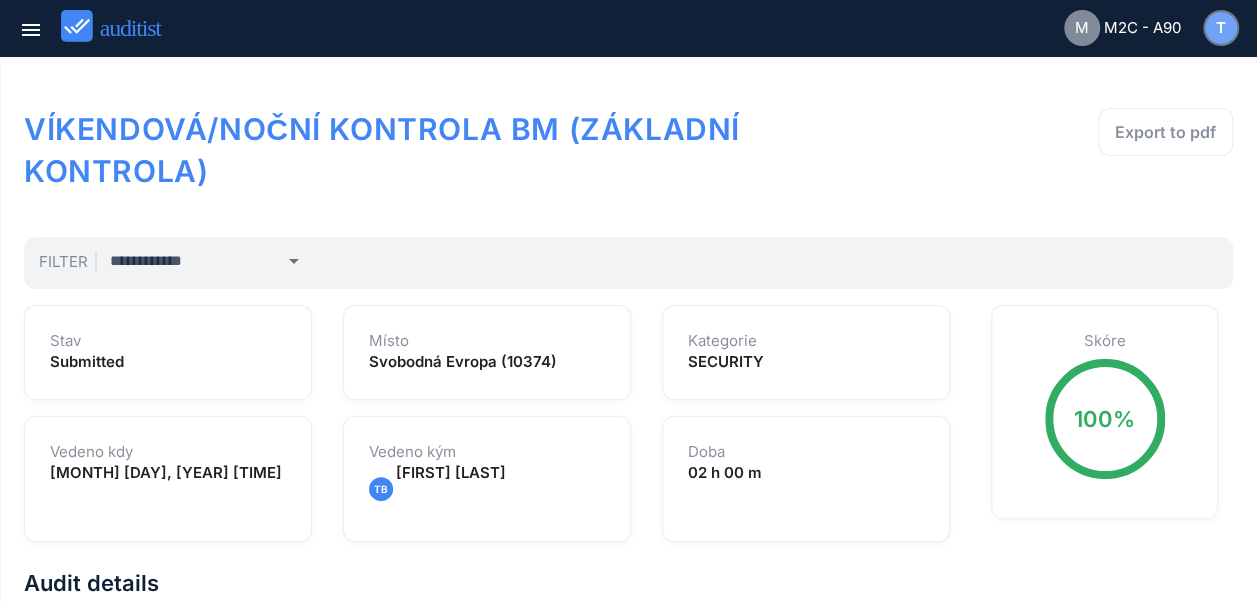 click on "T" at bounding box center [1221, 28] 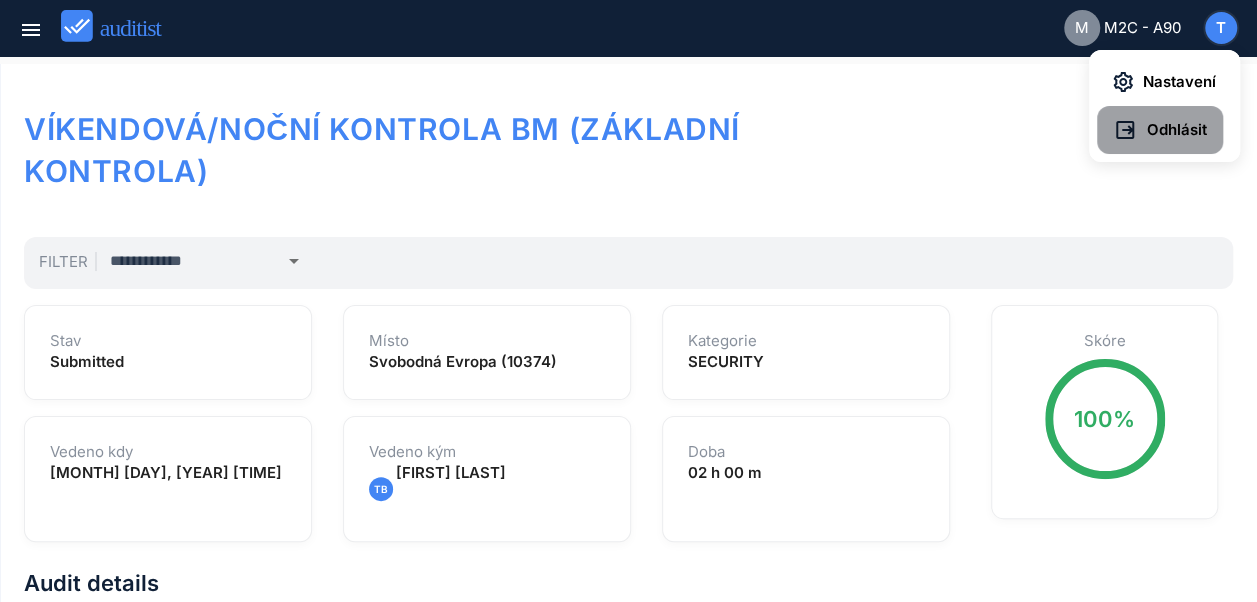 click on "Odhlásit" at bounding box center [1172, 130] 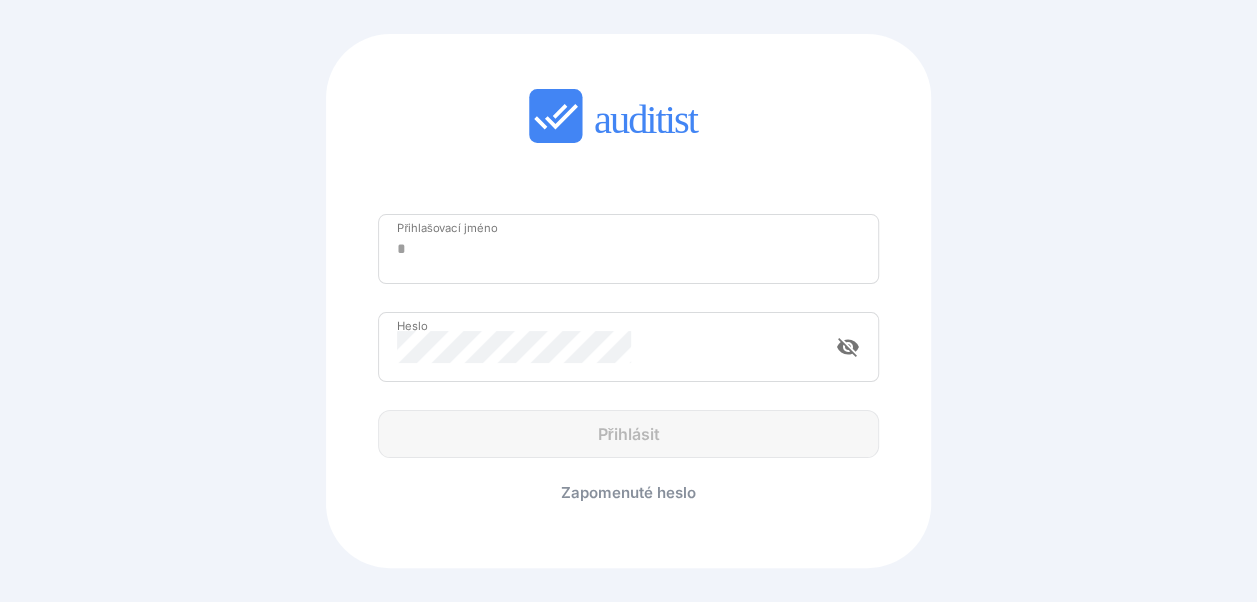 type on "**********" 